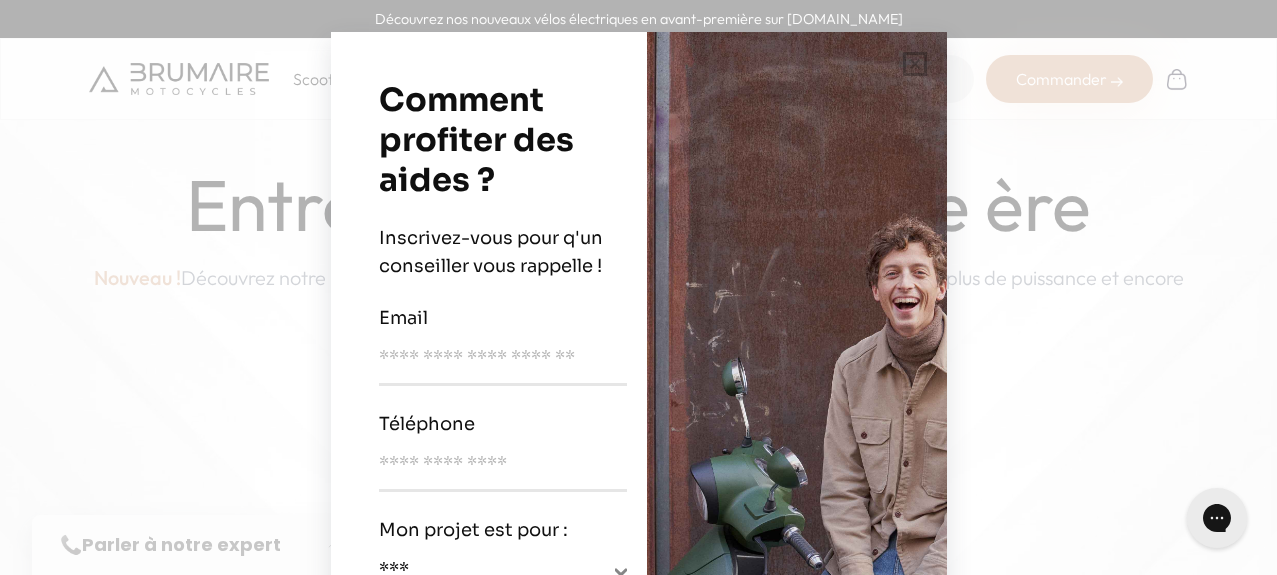scroll, scrollTop: 0, scrollLeft: 0, axis: both 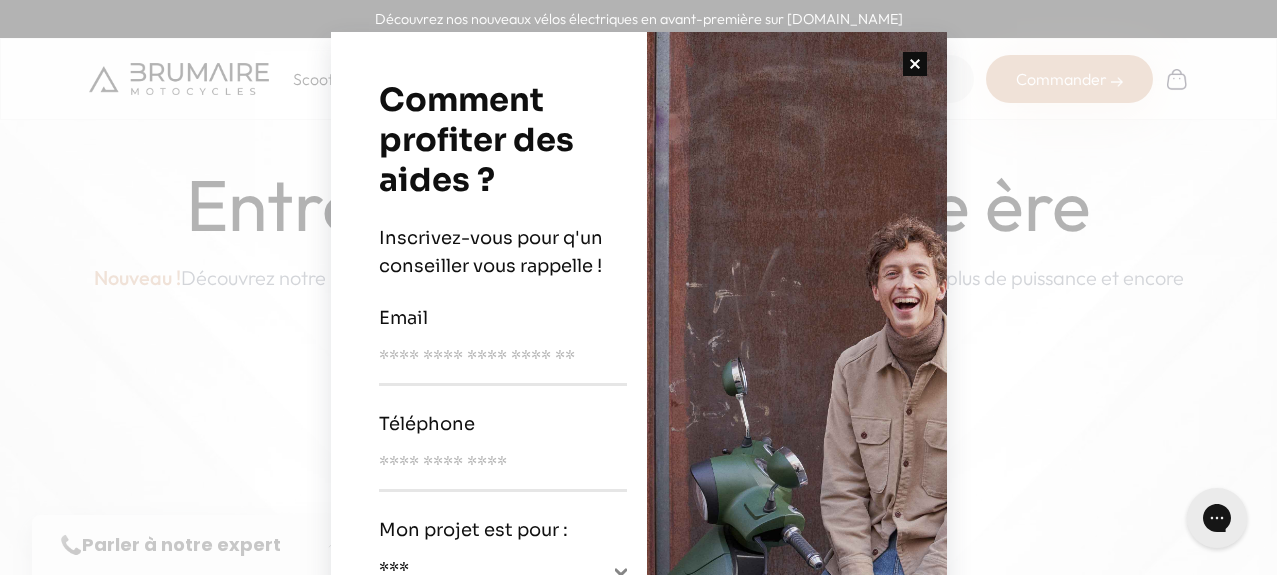 click at bounding box center (915, 64) 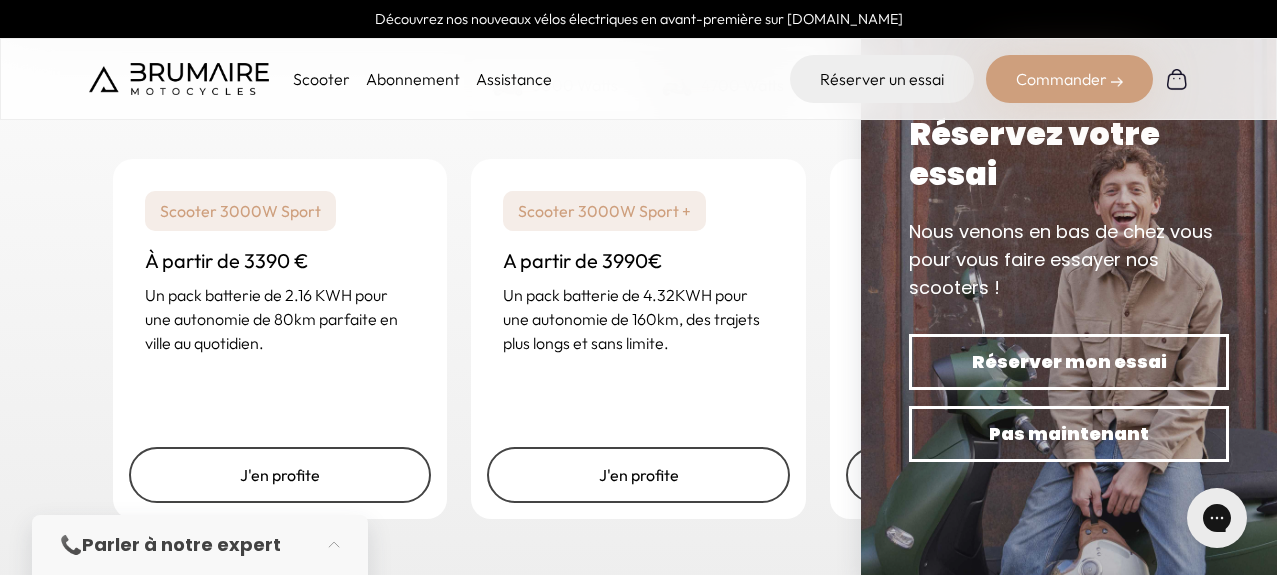 scroll, scrollTop: 3108, scrollLeft: 0, axis: vertical 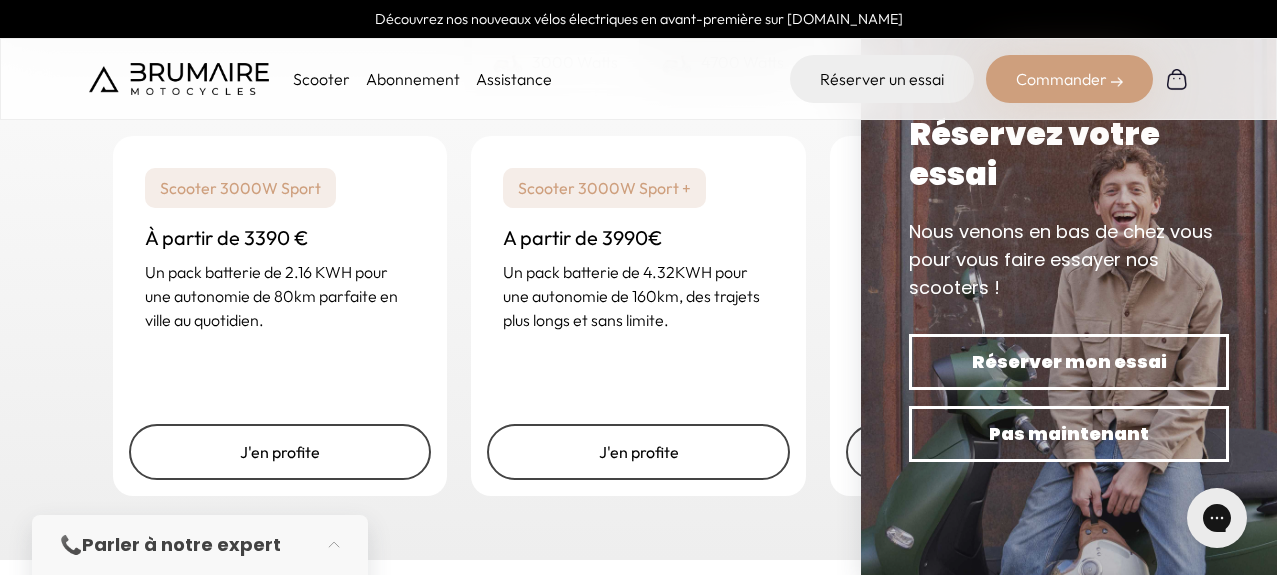 click on "Scooter 3000W Sport
À partir de 3390 €
Un pack batterie de 2.16 KWH pour une autonomie de 80km parfaite en ville au quotidien.
J'en profite
Scooter 3000W Sport +
A partir de 3990€
Un pack batterie de 4.32KWH pour une autonomie de 160km, des trajets plus longs et sans limite.
J'en profite" at bounding box center [639, 316] 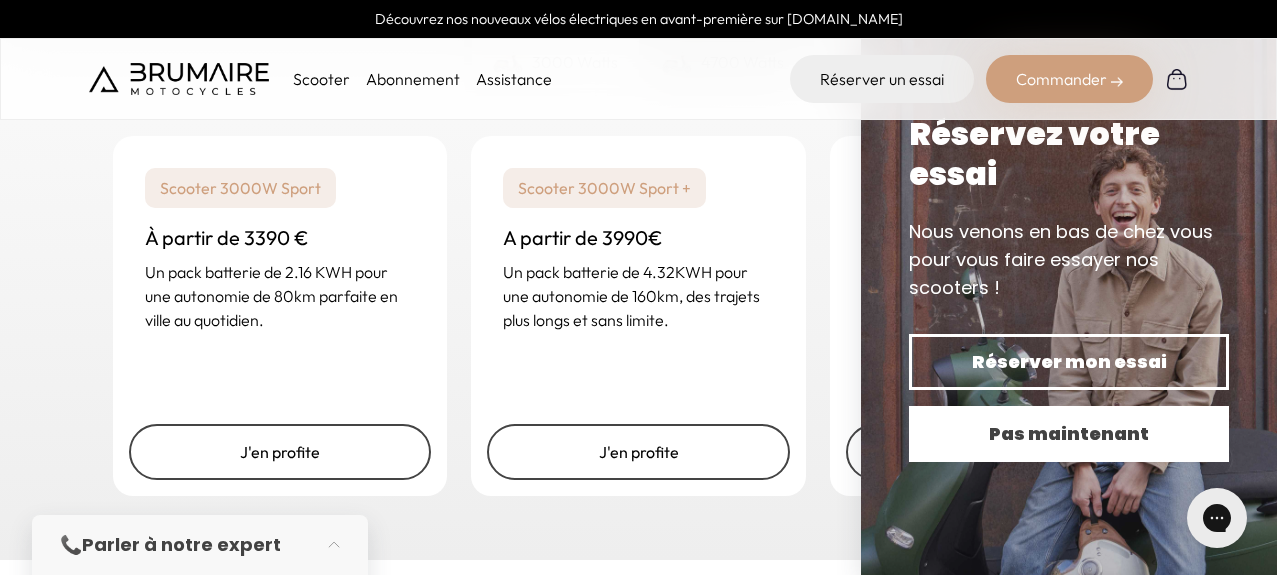 click on "Pas maintenant" at bounding box center [1069, 434] 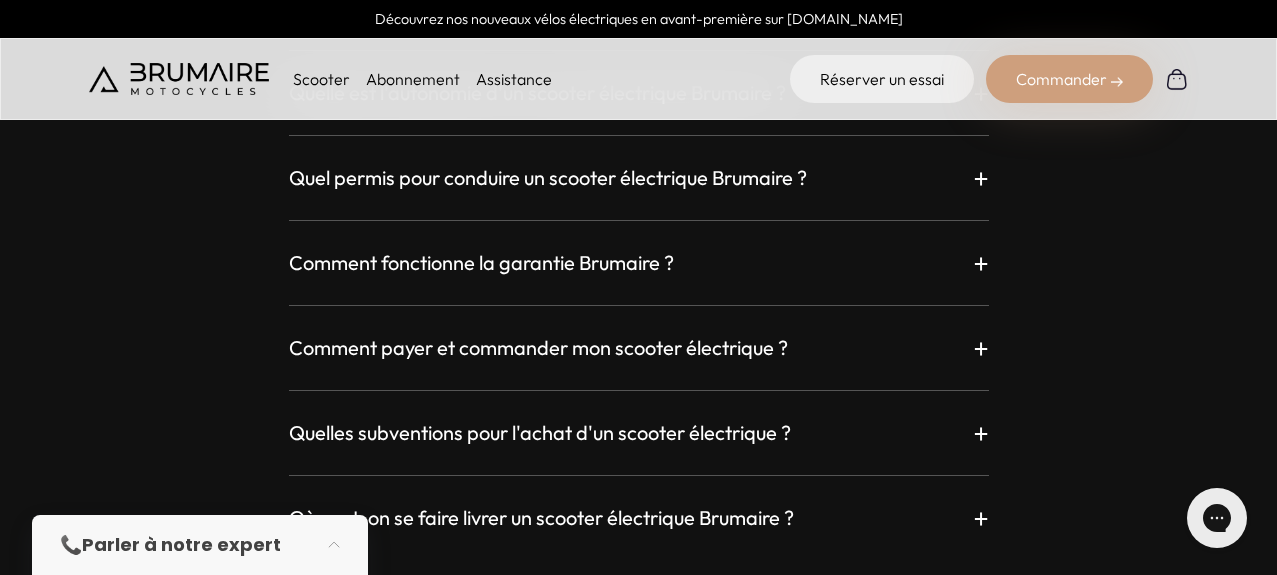 scroll, scrollTop: 5846, scrollLeft: 0, axis: vertical 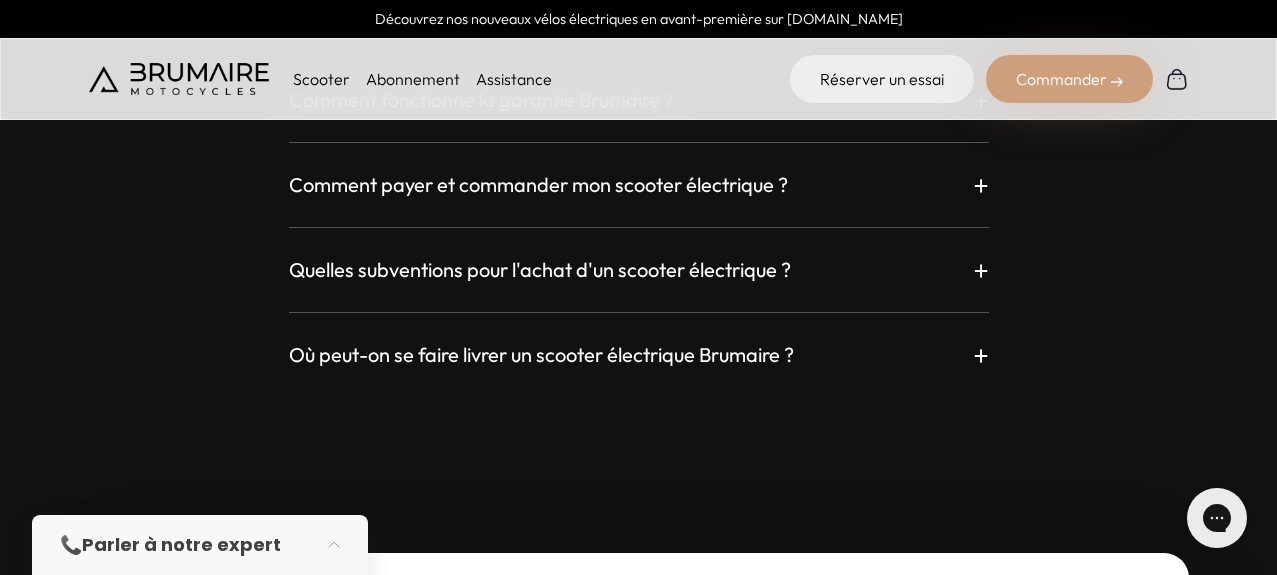 click on "Quelles subventions pour l'achat d'un scooter électrique ?
+" at bounding box center [639, 270] 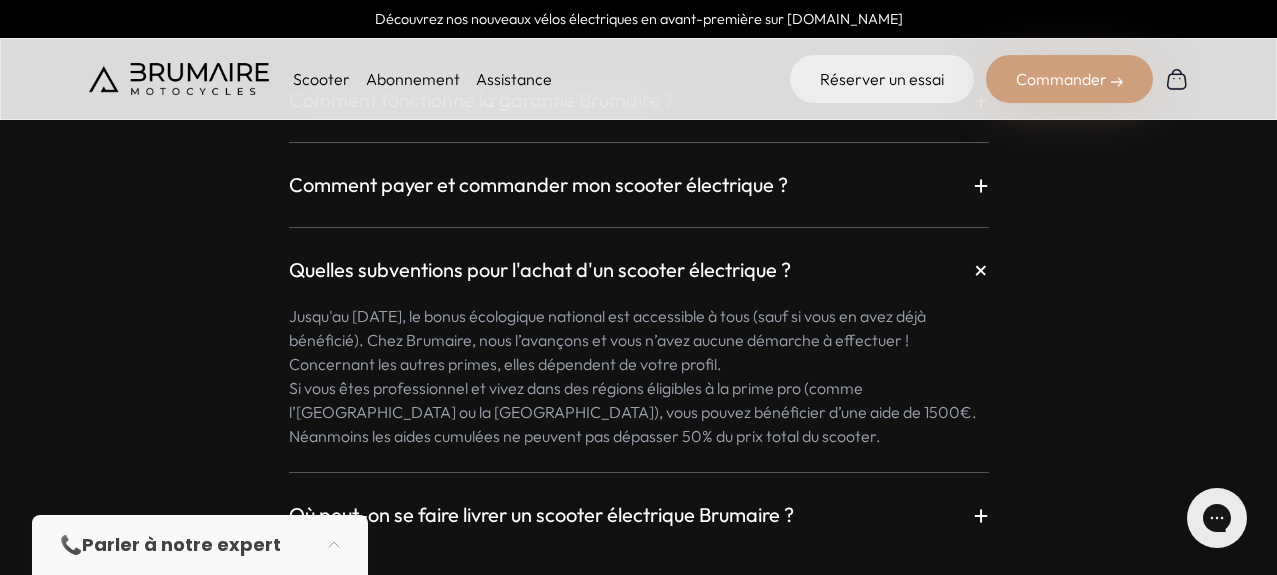 click on "Quelles subventions pour l'achat d'un scooter électrique ?
+" at bounding box center [639, 270] 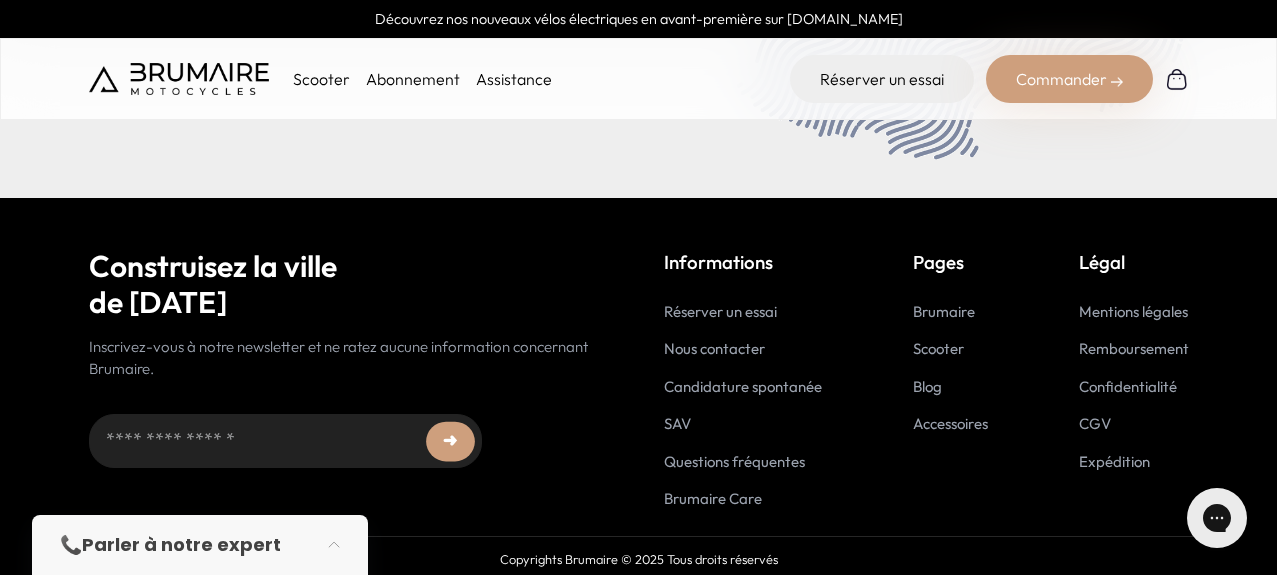 scroll, scrollTop: 8365, scrollLeft: 0, axis: vertical 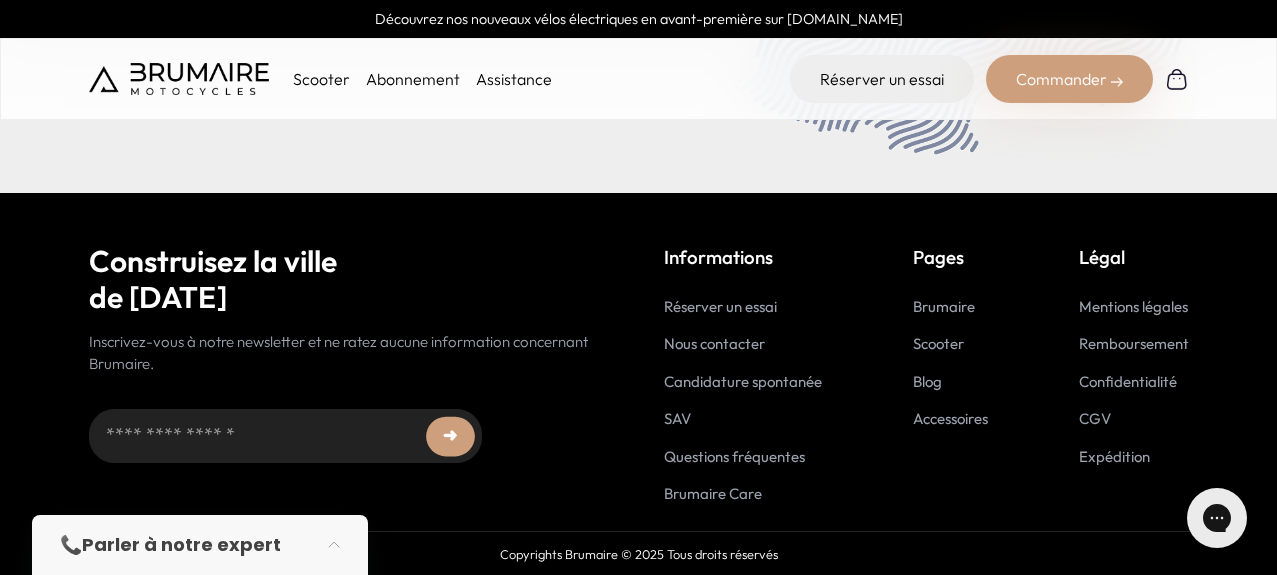 click at bounding box center [179, 79] 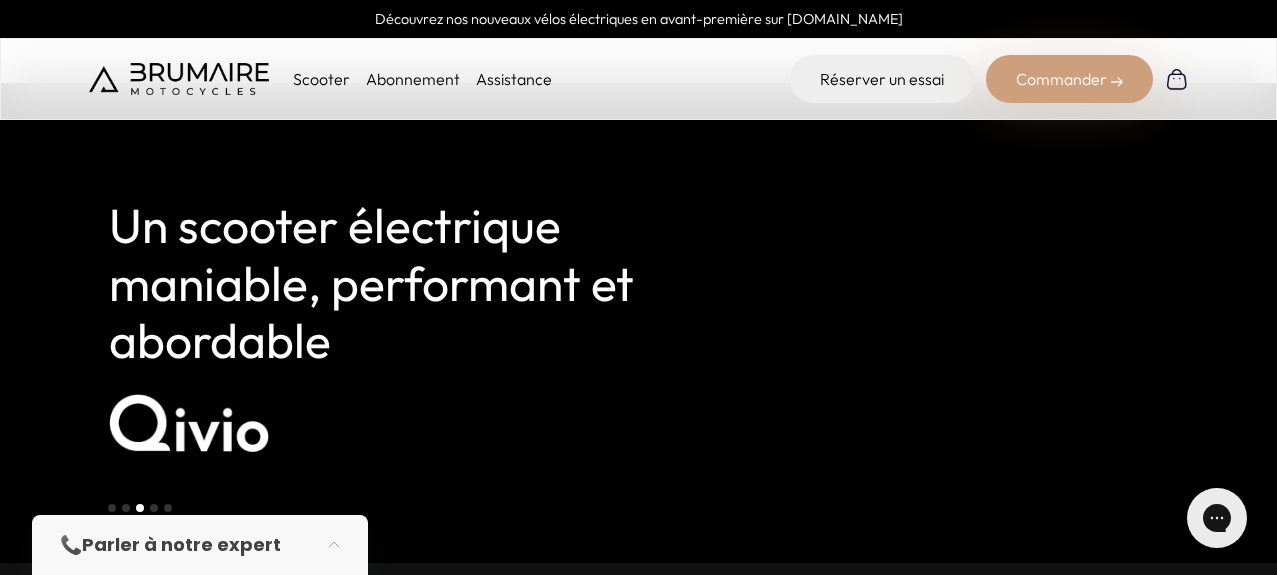 scroll, scrollTop: 8365, scrollLeft: 0, axis: vertical 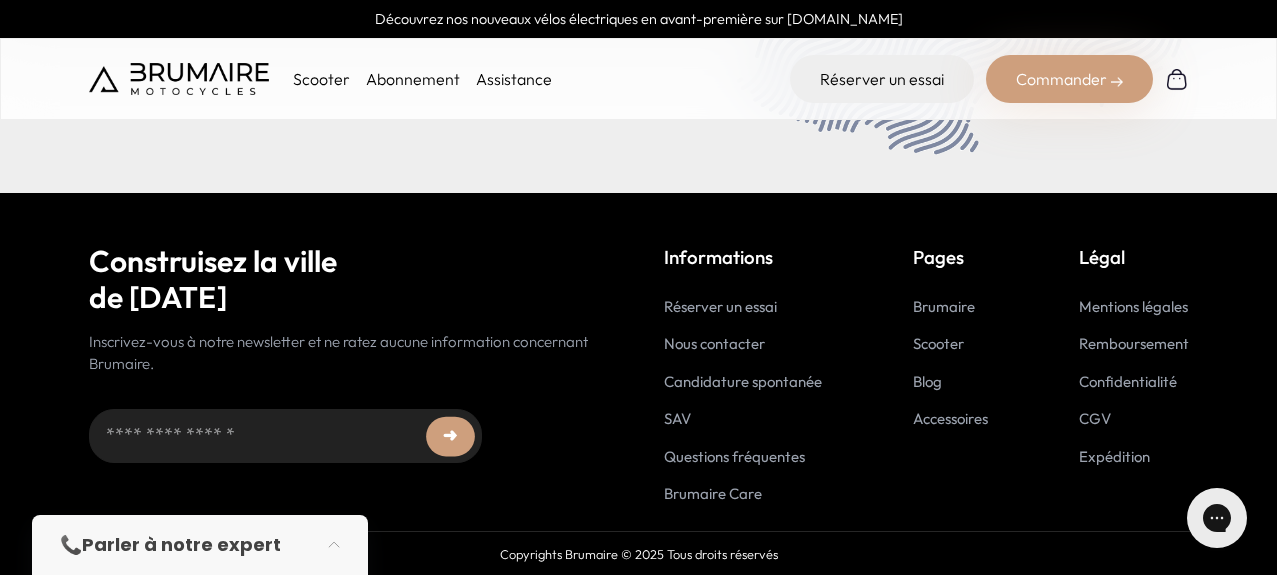 click on "Mentions légales" at bounding box center [1133, 306] 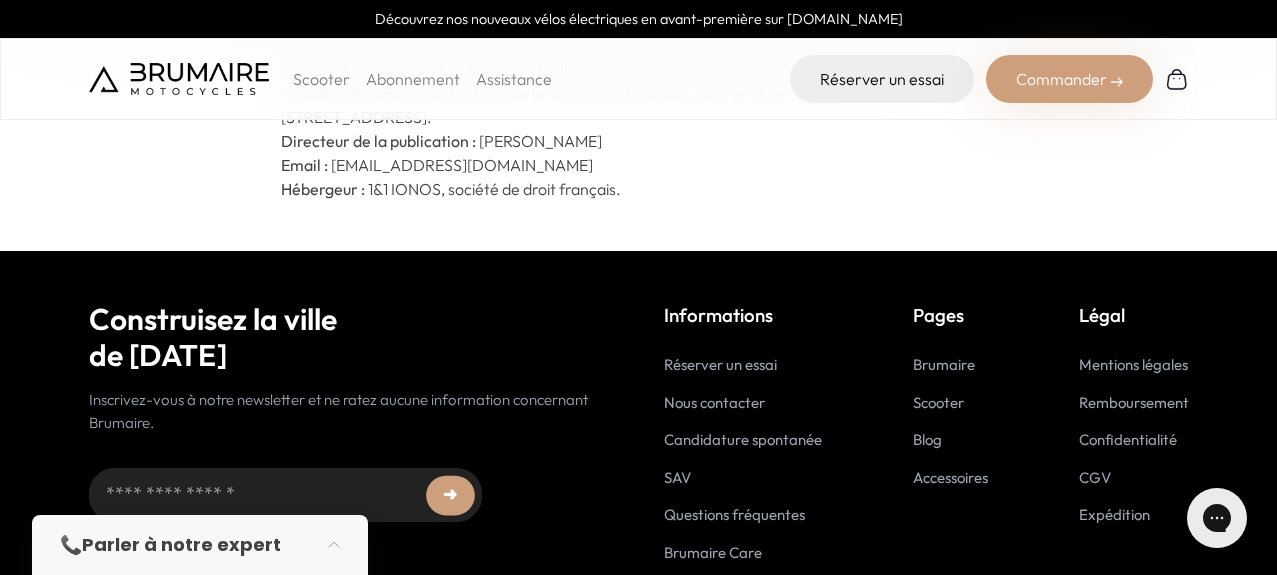 scroll, scrollTop: 144, scrollLeft: 0, axis: vertical 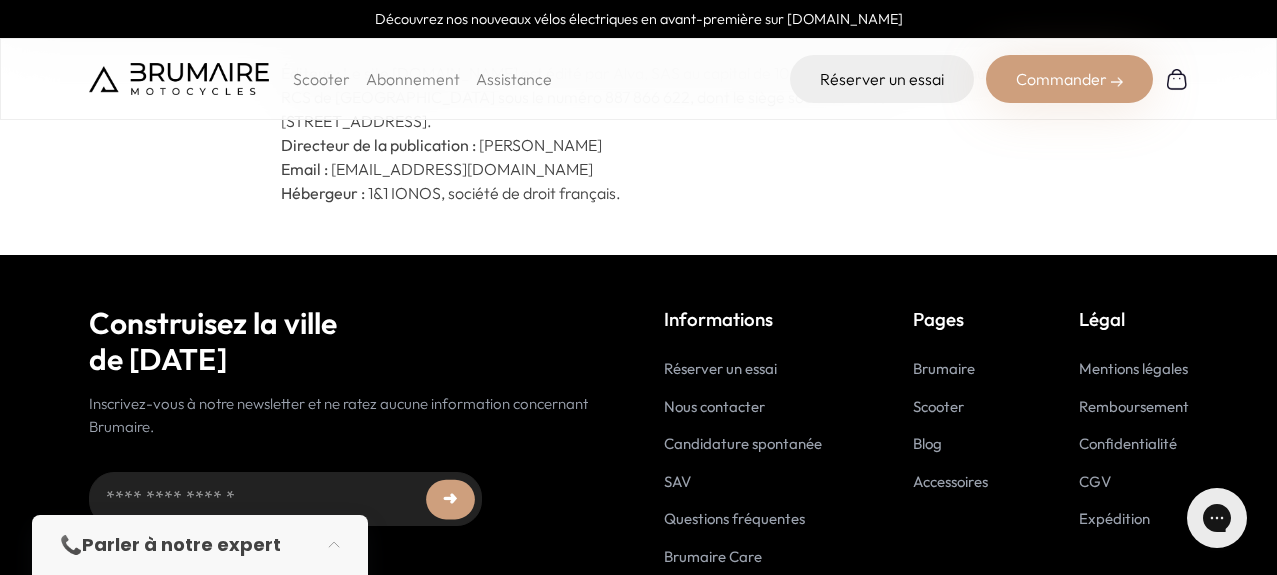 click on "CGV" at bounding box center [1095, 481] 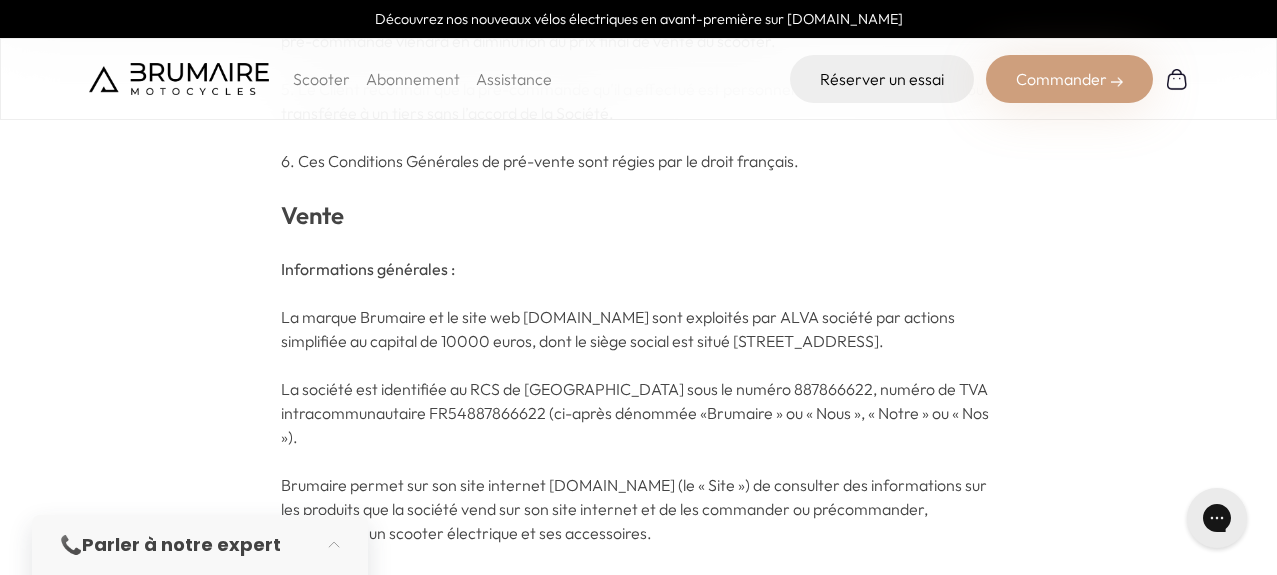scroll, scrollTop: 865, scrollLeft: 0, axis: vertical 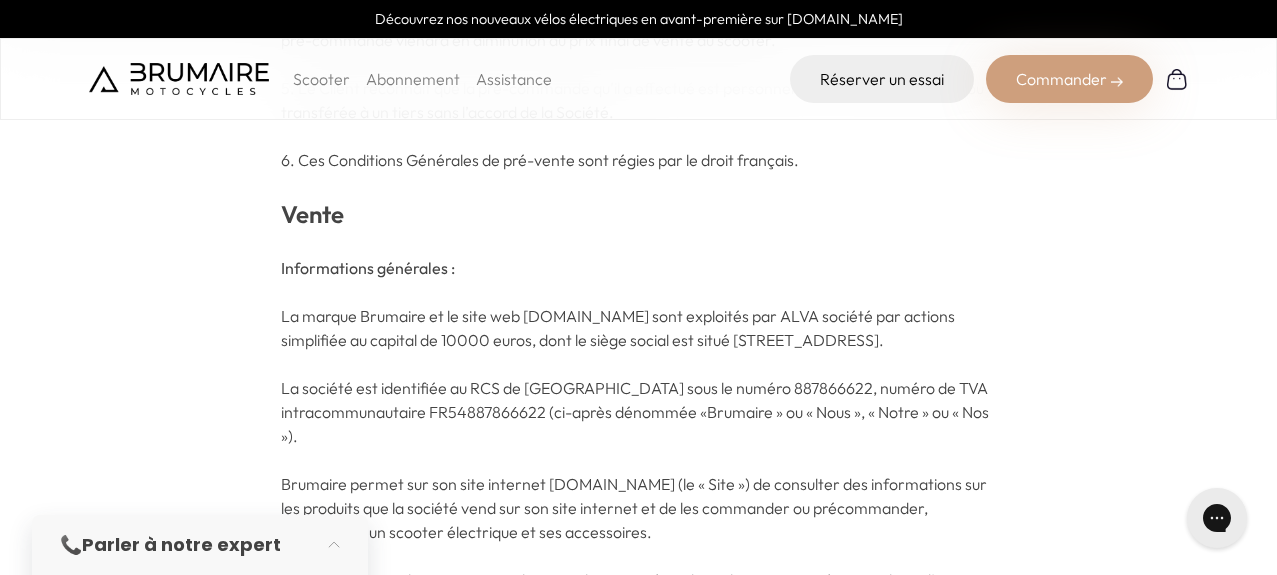 click on "Informations générales : La marque Brumaire et le site web www.brumaire.co sont exploités par ALVA société par actions simplifiée au capital de 10000 euros, dont le siège social est situé 110 avenue de la république 75011 Paris. La société est identifiée au RCS de Paris sous le numéro 887866622, numéro de TVA intracommunautaire FR54887866622 (ci-après dénommée «Brumaire » ou « Nous », « Notre » ou « Nos »). Brumaire permet sur son site internet www.brumaire.co (le « Site ») de consulter des informations sur les produits que la société vend sur son site internet et de les commander ou précommander, notamment un scooter électrique et ses accessoires. Toute personne, physique ou morale, ayant la capacité juridique, le pouvoir, ou étant titulaire d’une autorisation parentale peut naviguer et effectuer une commande sur le Site (ci-après dénommé « le Client », « Le Consommateur », « l’Utilisateur », « Vous » ou « Votre » ou « Vos »). 1. Objet 3. Produits" at bounding box center (638, 4696) 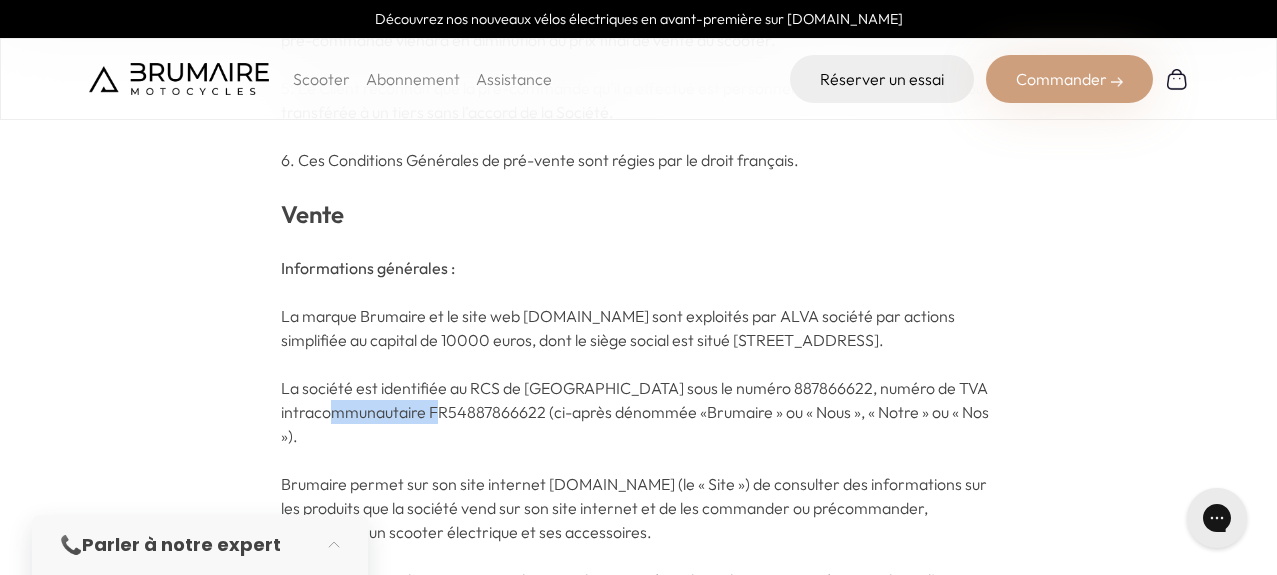 click on "Informations générales : La marque Brumaire et le site web www.brumaire.co sont exploités par ALVA société par actions simplifiée au capital de 10000 euros, dont le siège social est situé 110 avenue de la république 75011 Paris. La société est identifiée au RCS de Paris sous le numéro 887866622, numéro de TVA intracommunautaire FR54887866622 (ci-après dénommée «Brumaire » ou « Nous », « Notre » ou « Nos »). Brumaire permet sur son site internet www.brumaire.co (le « Site ») de consulter des informations sur les produits que la société vend sur son site internet et de les commander ou précommander, notamment un scooter électrique et ses accessoires. Toute personne, physique ou morale, ayant la capacité juridique, le pouvoir, ou étant titulaire d’une autorisation parentale peut naviguer et effectuer une commande sur le Site (ci-après dénommé « le Client », « Le Consommateur », « l’Utilisateur », « Vous » ou « Votre » ou « Vos »). 1. Objet 3. Produits" at bounding box center [638, 4696] 